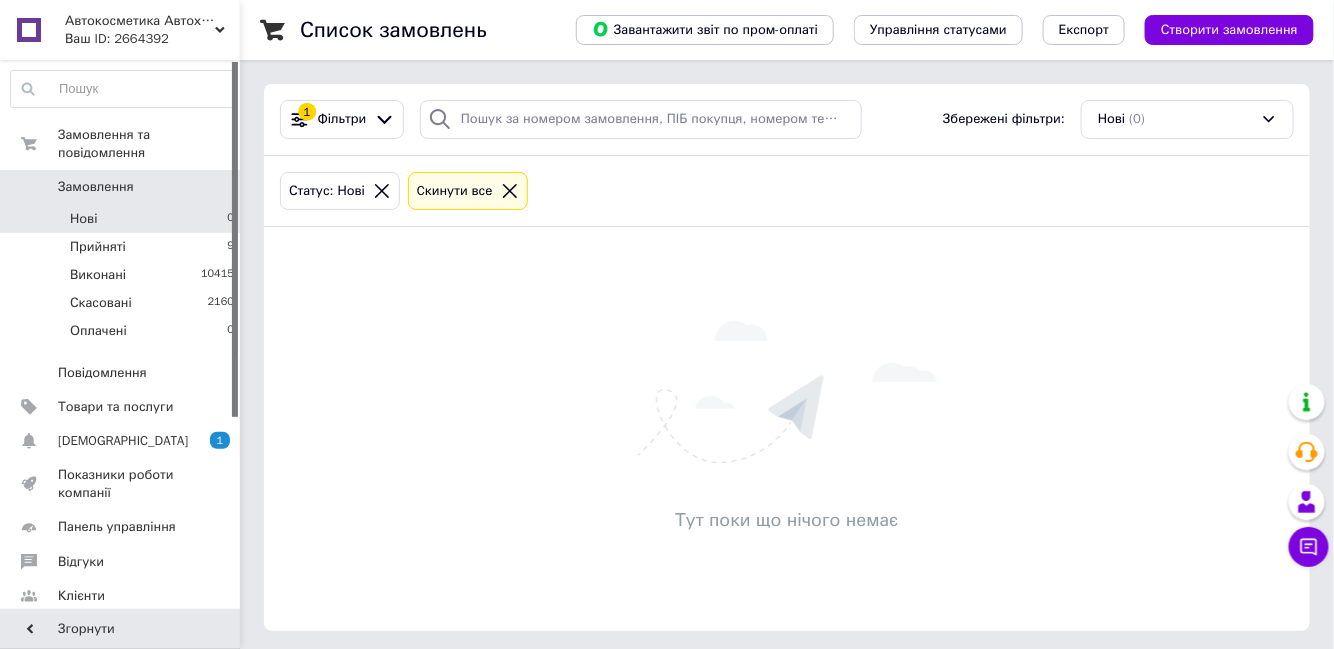 scroll, scrollTop: 4, scrollLeft: 0, axis: vertical 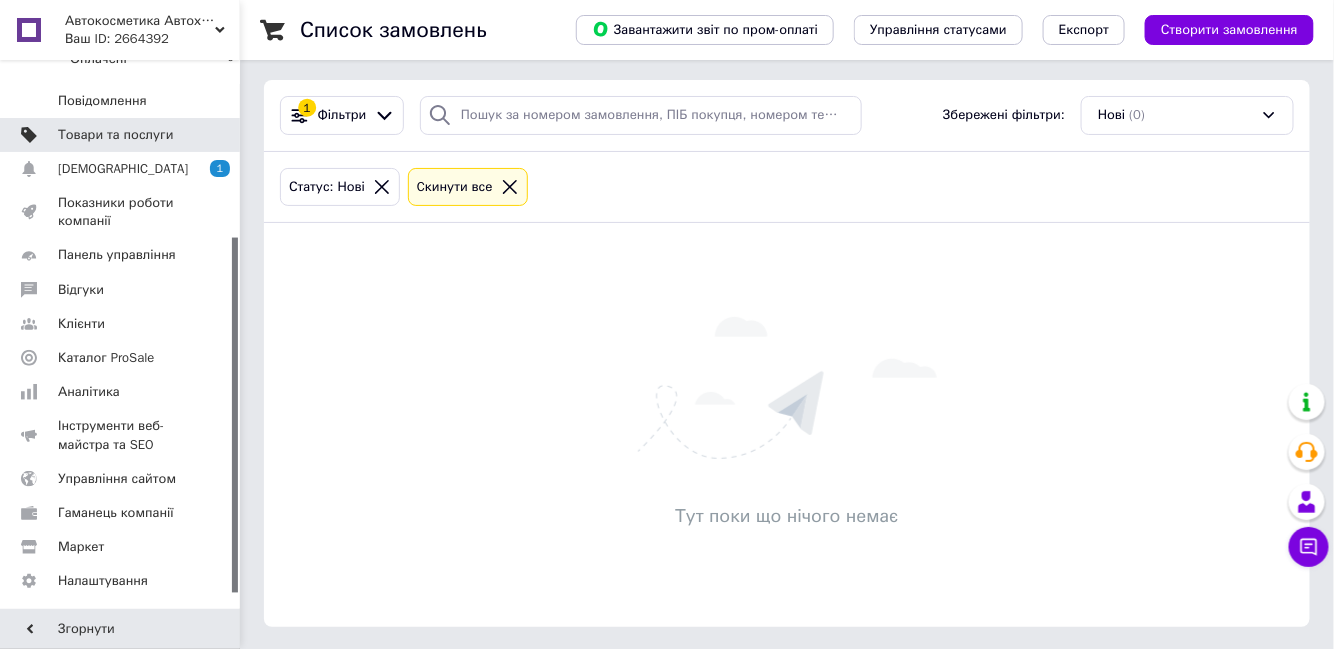 click on "Товари та послуги" at bounding box center (115, 135) 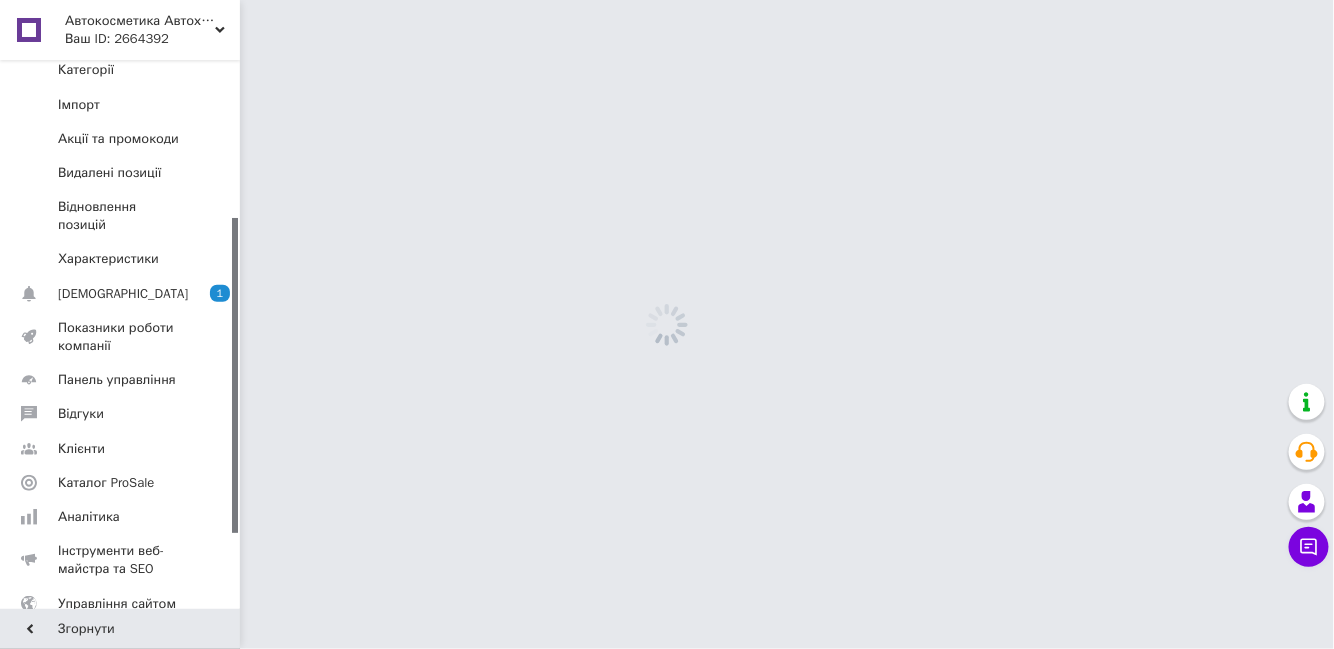 scroll, scrollTop: 0, scrollLeft: 0, axis: both 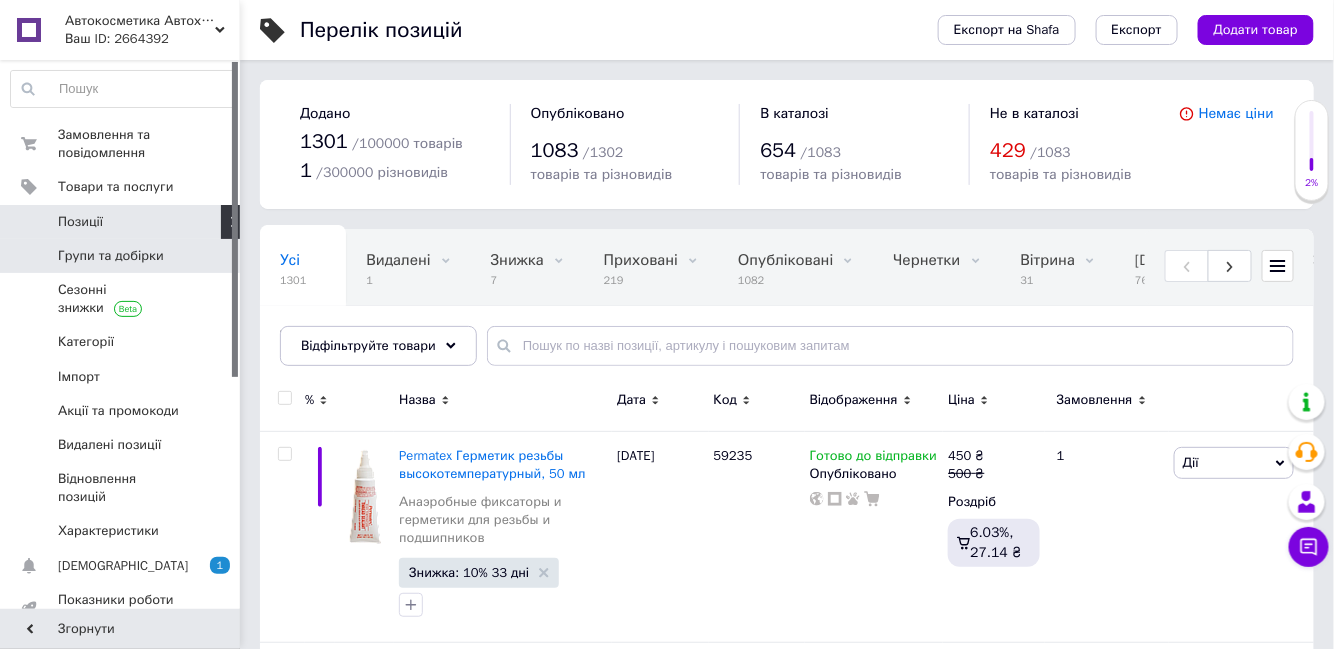 click on "Групи та добірки" at bounding box center (111, 256) 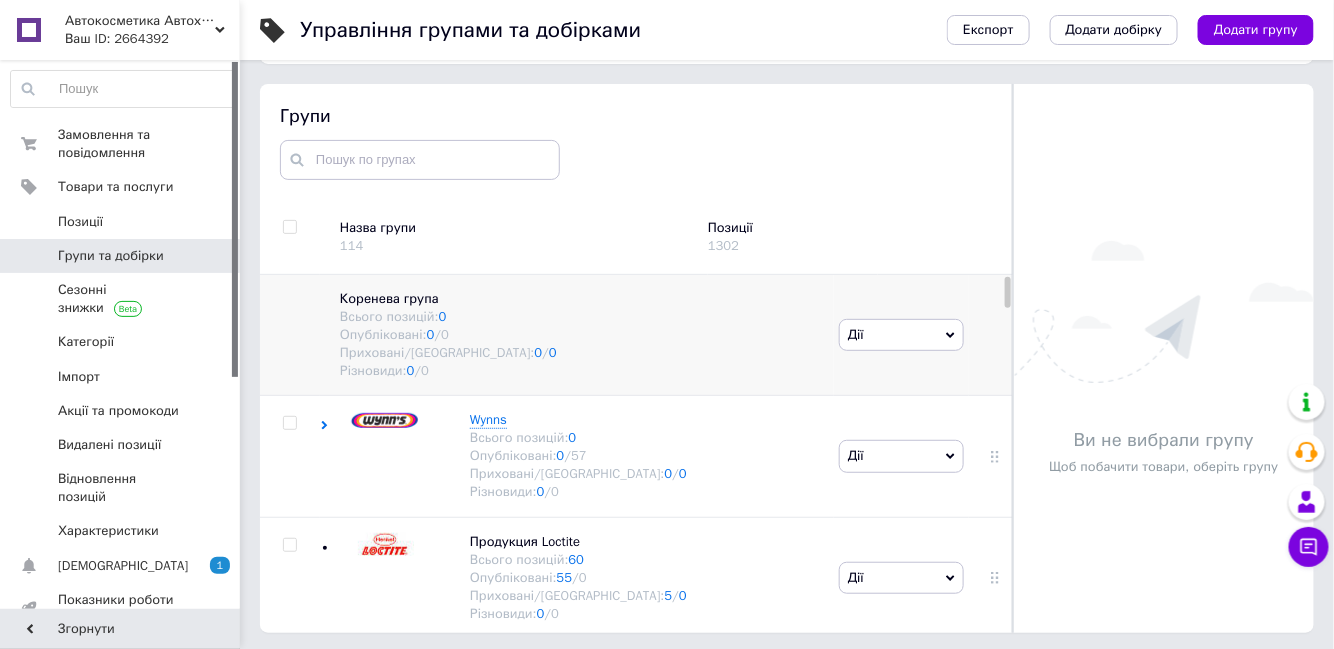 scroll, scrollTop: 113, scrollLeft: 0, axis: vertical 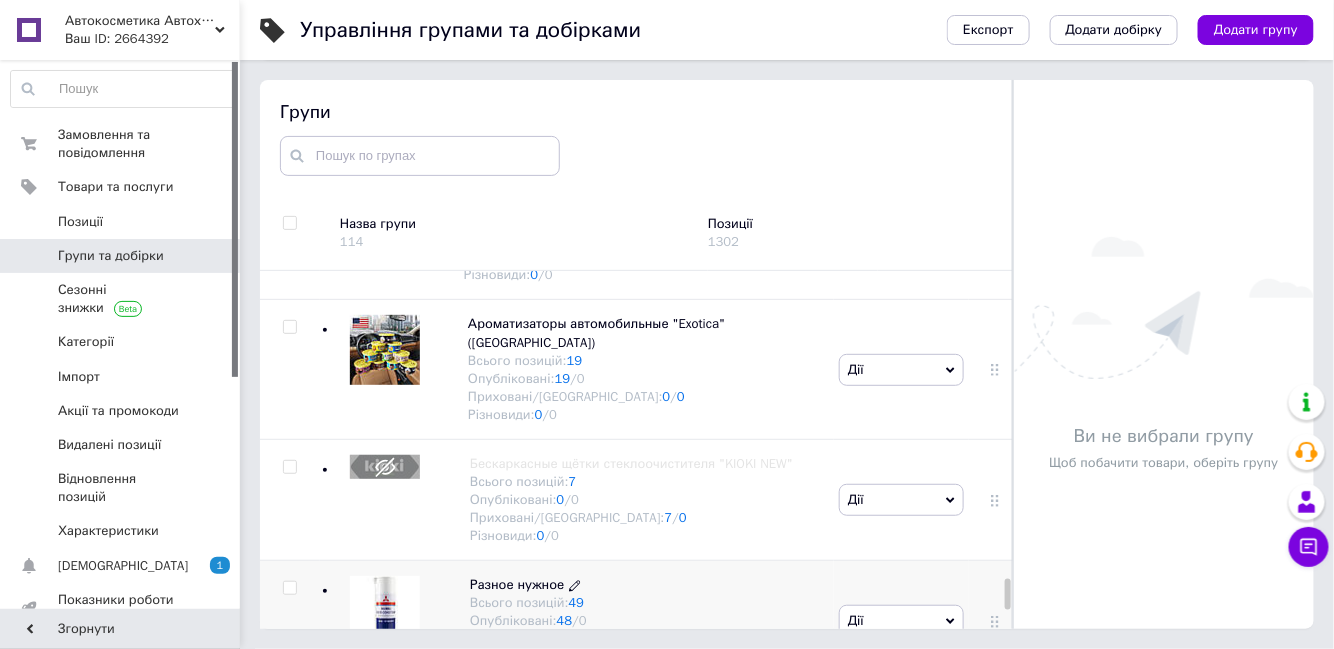click on "Разное нужное" at bounding box center [517, 584] 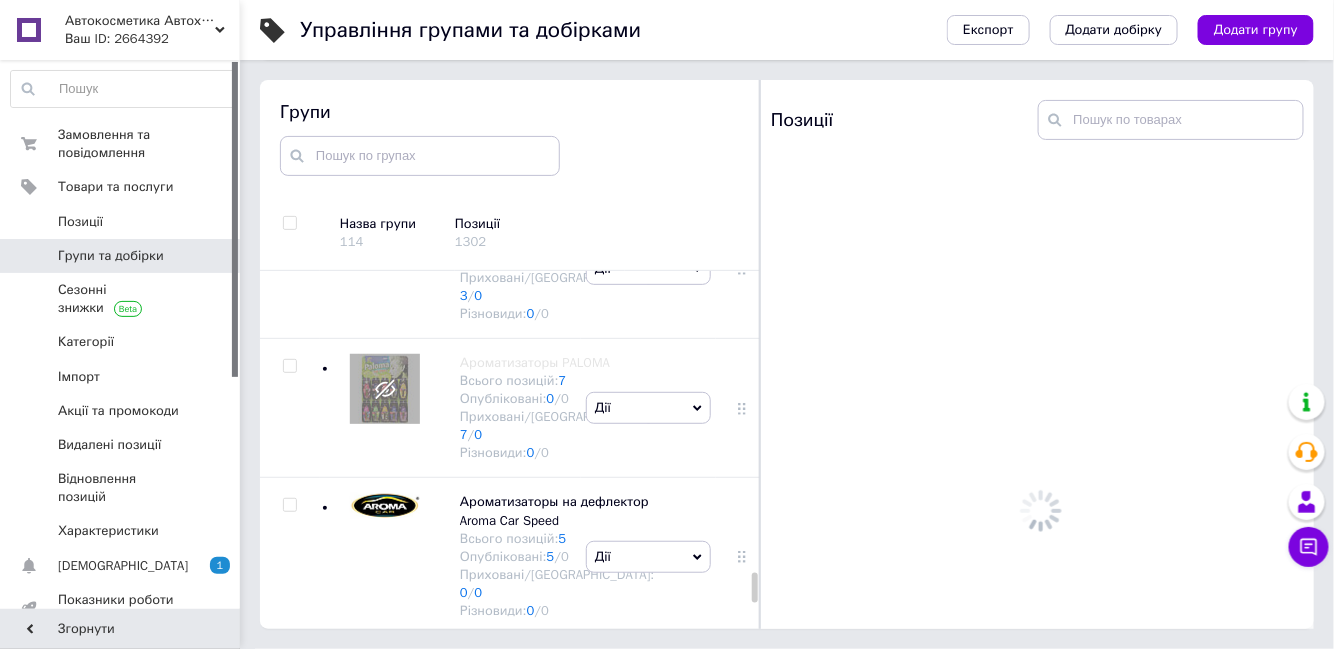 scroll, scrollTop: 5916, scrollLeft: 0, axis: vertical 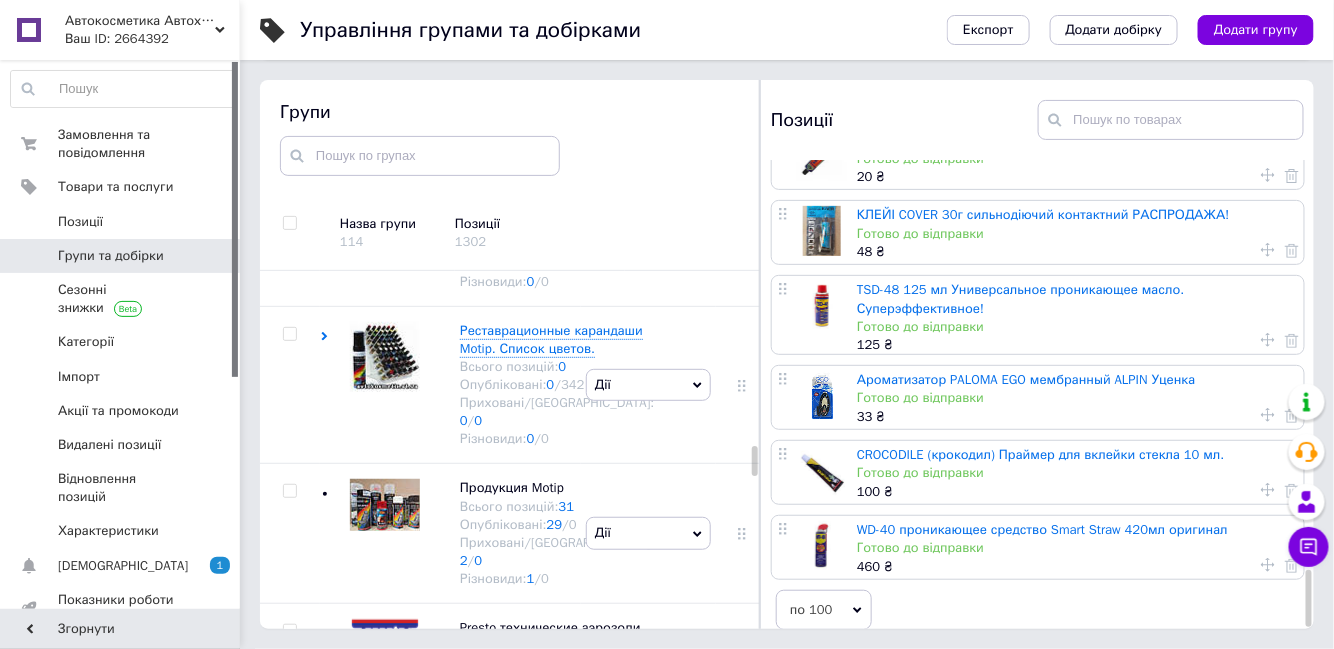 click on "Turtle wax" at bounding box center (488, -246) 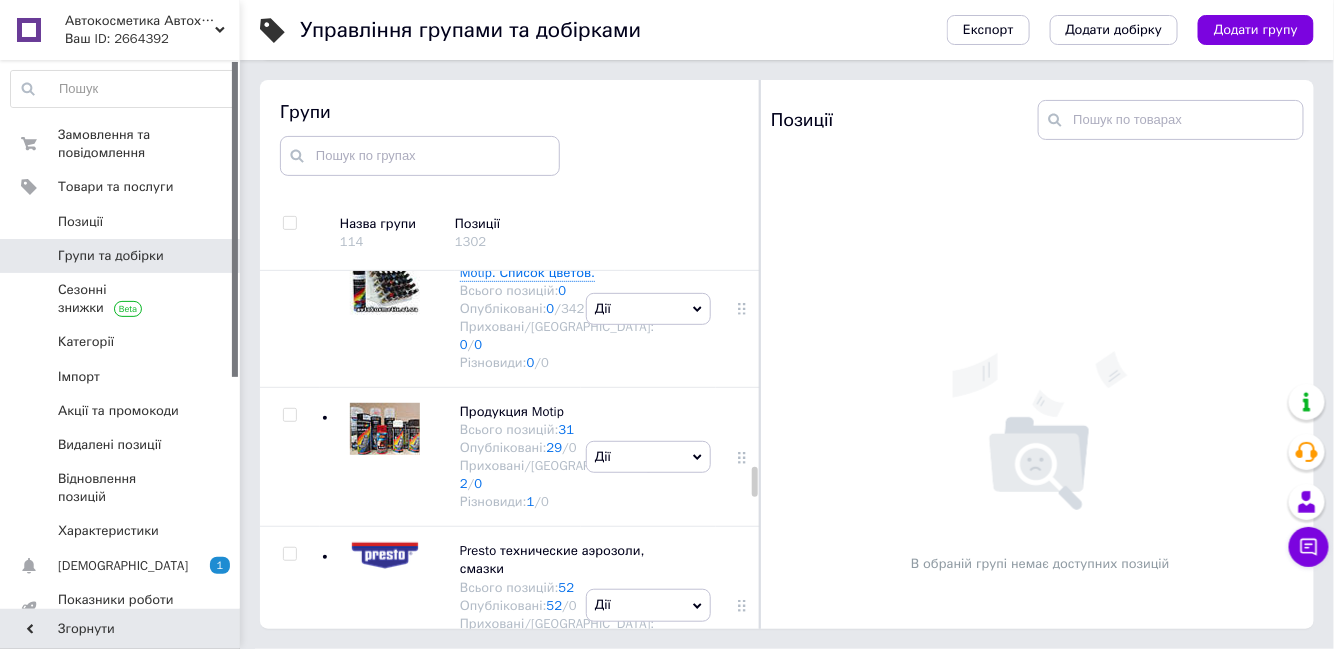 scroll, scrollTop: 4734, scrollLeft: 0, axis: vertical 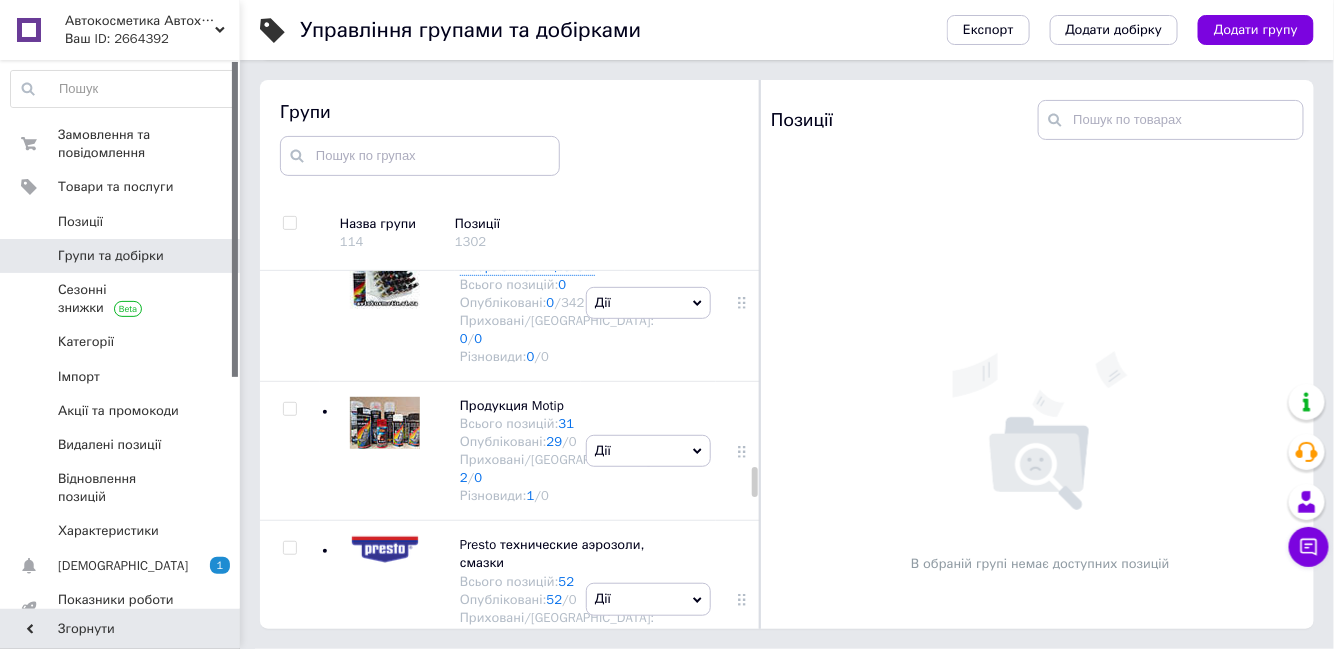 click on "Очистители" at bounding box center (496, -627) 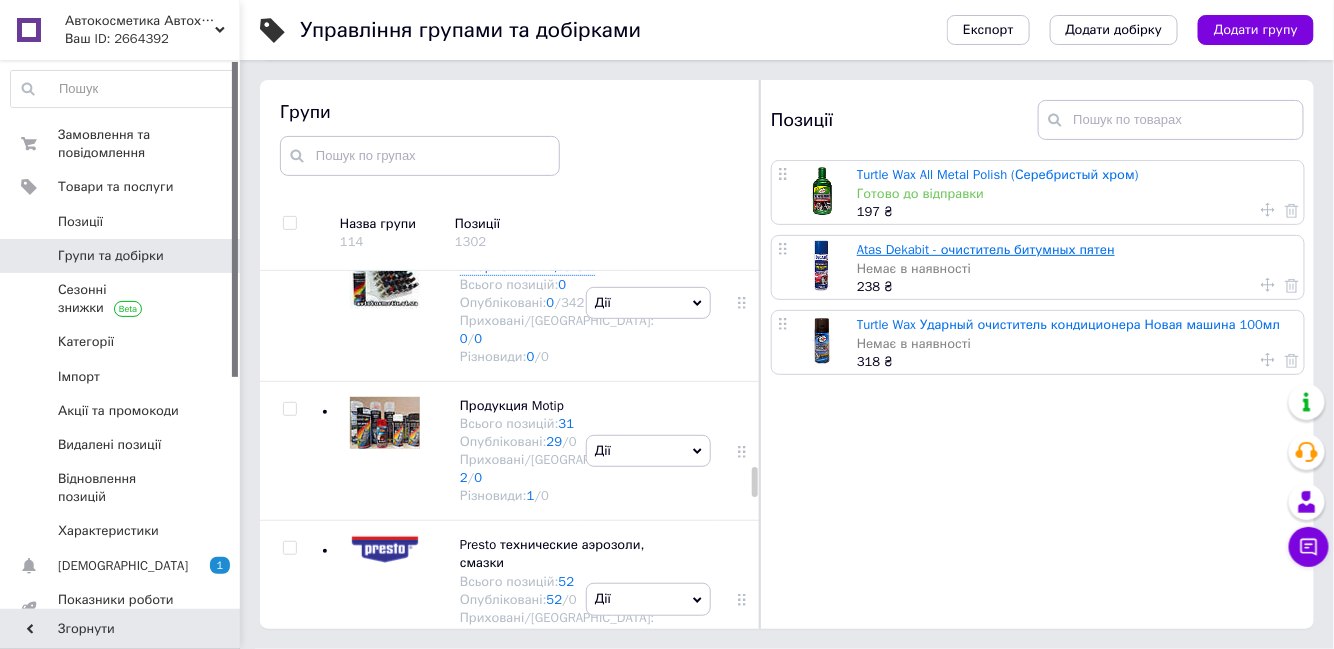 click on "Atas Dekabit - очиститель битумных пятен" at bounding box center (986, 249) 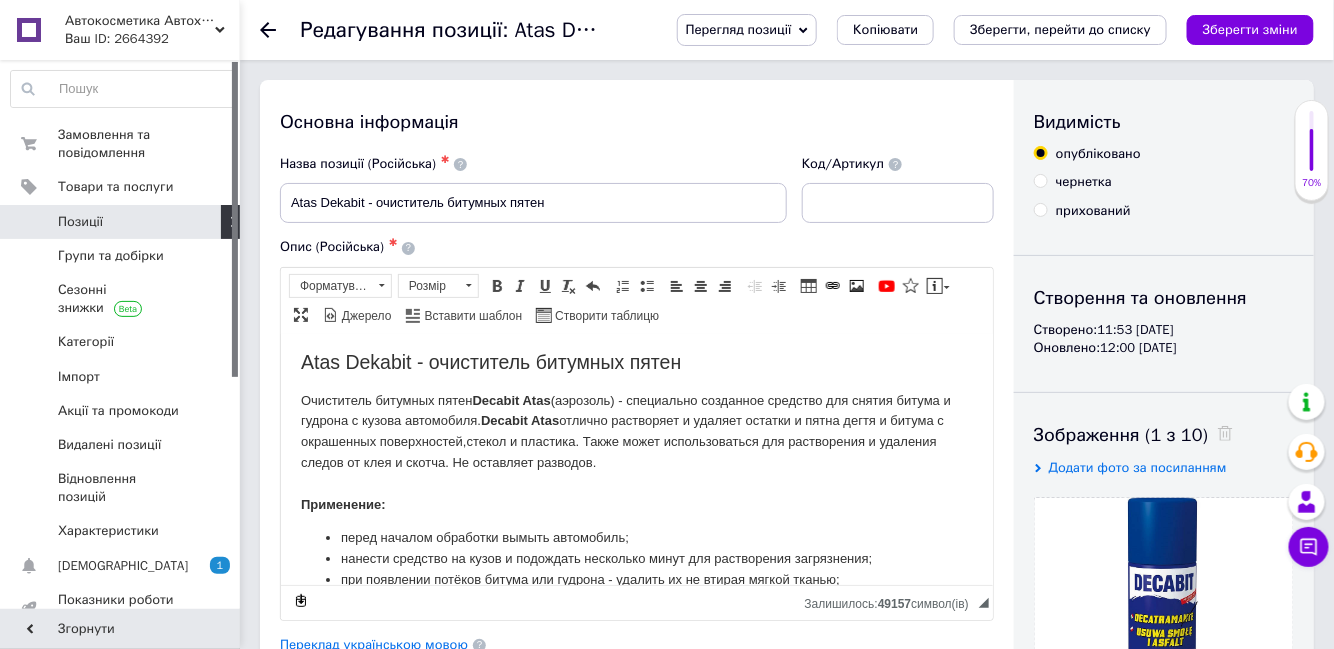 scroll, scrollTop: 0, scrollLeft: 0, axis: both 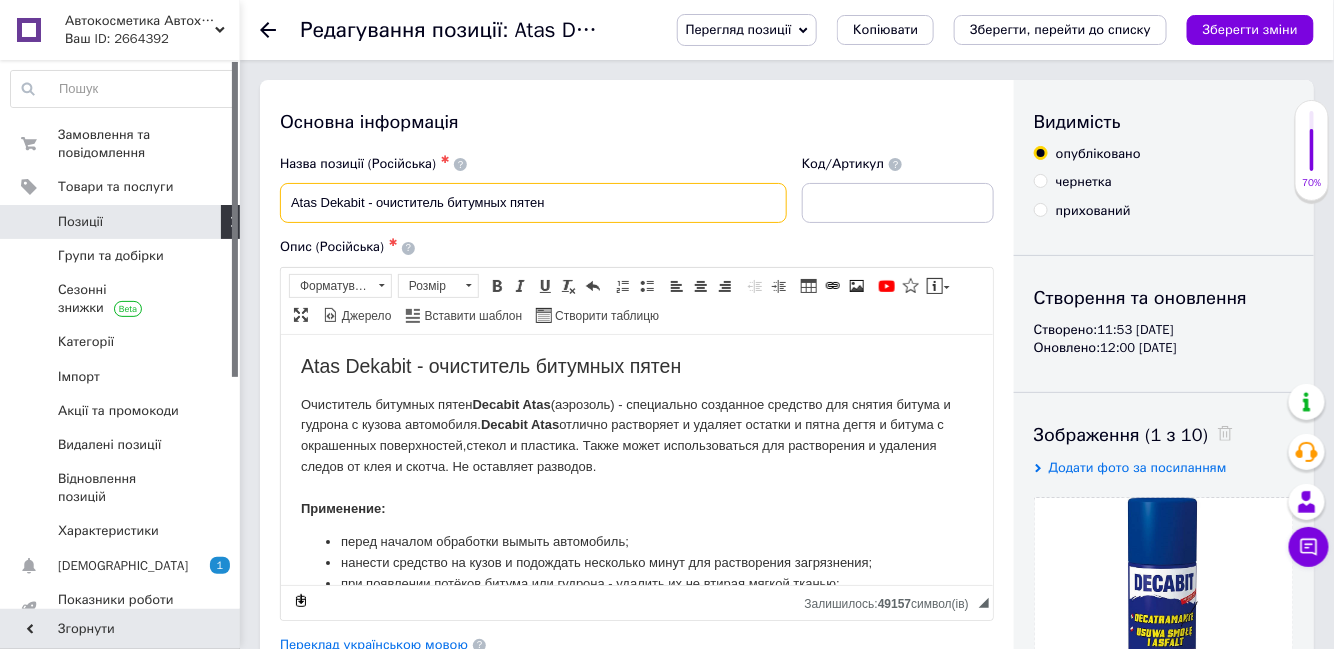 drag, startPoint x: 284, startPoint y: 200, endPoint x: 531, endPoint y: 208, distance: 247.12952 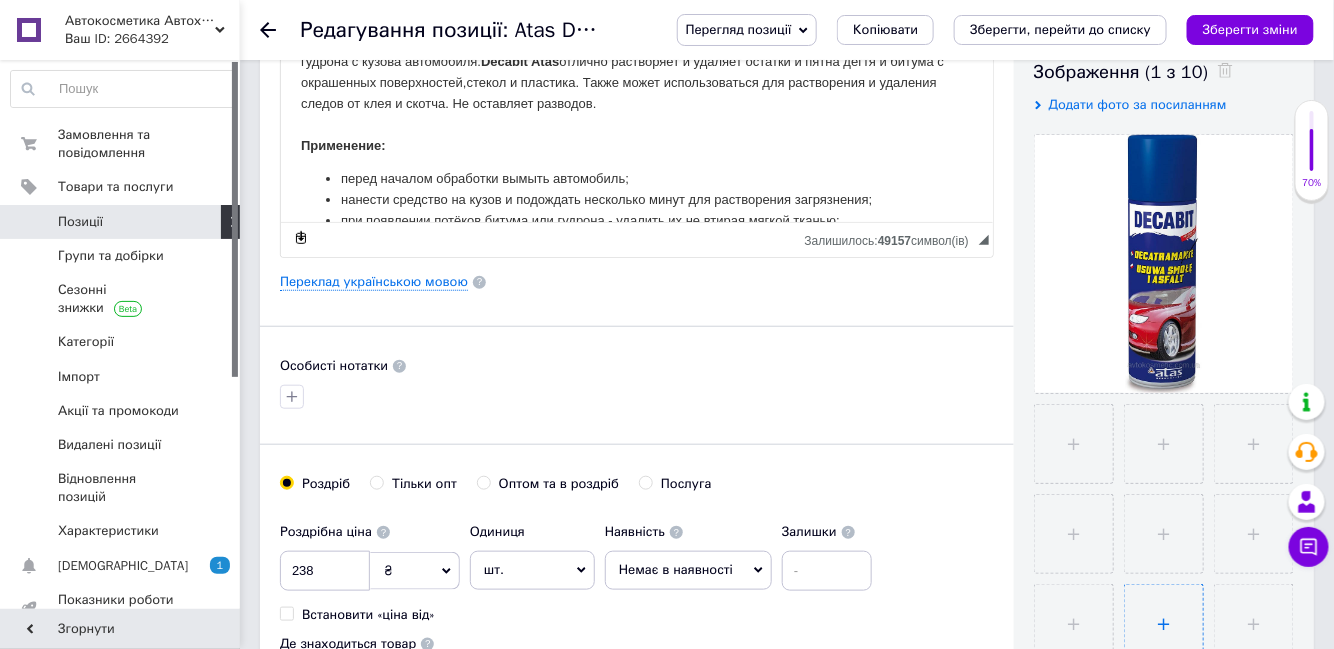 scroll, scrollTop: 272, scrollLeft: 0, axis: vertical 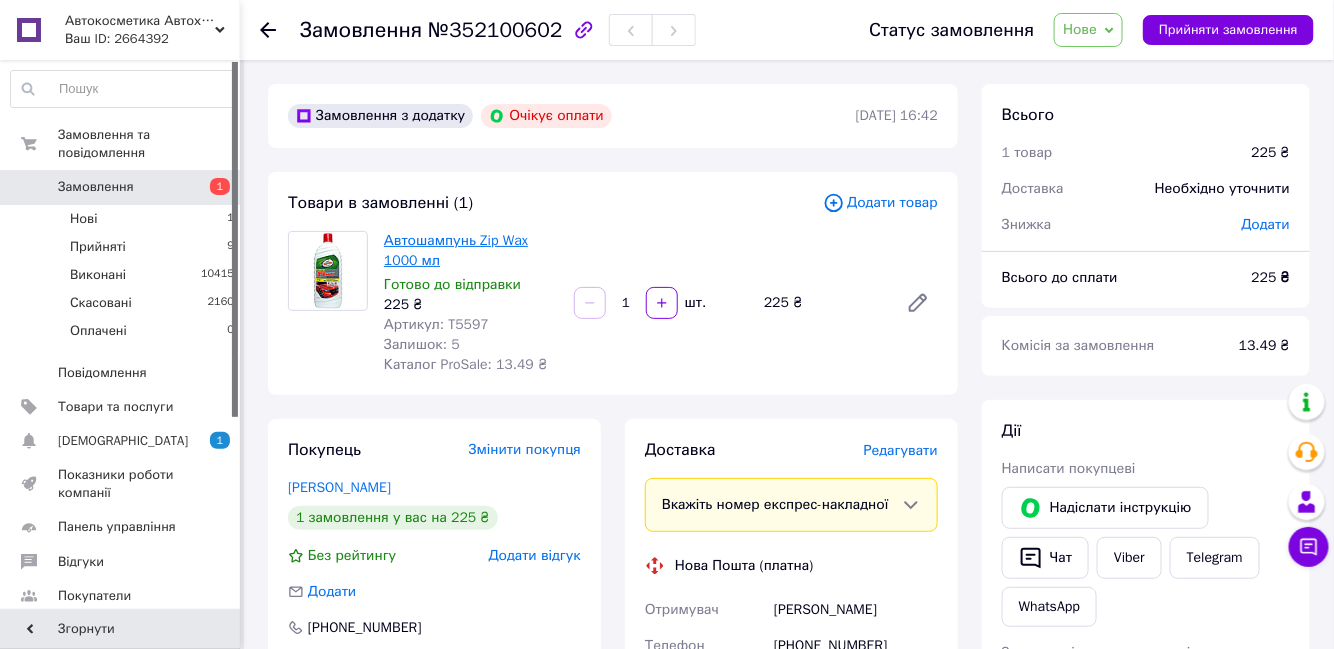 click on "Автошампунь Zip Wax 1000 мл" at bounding box center (456, 250) 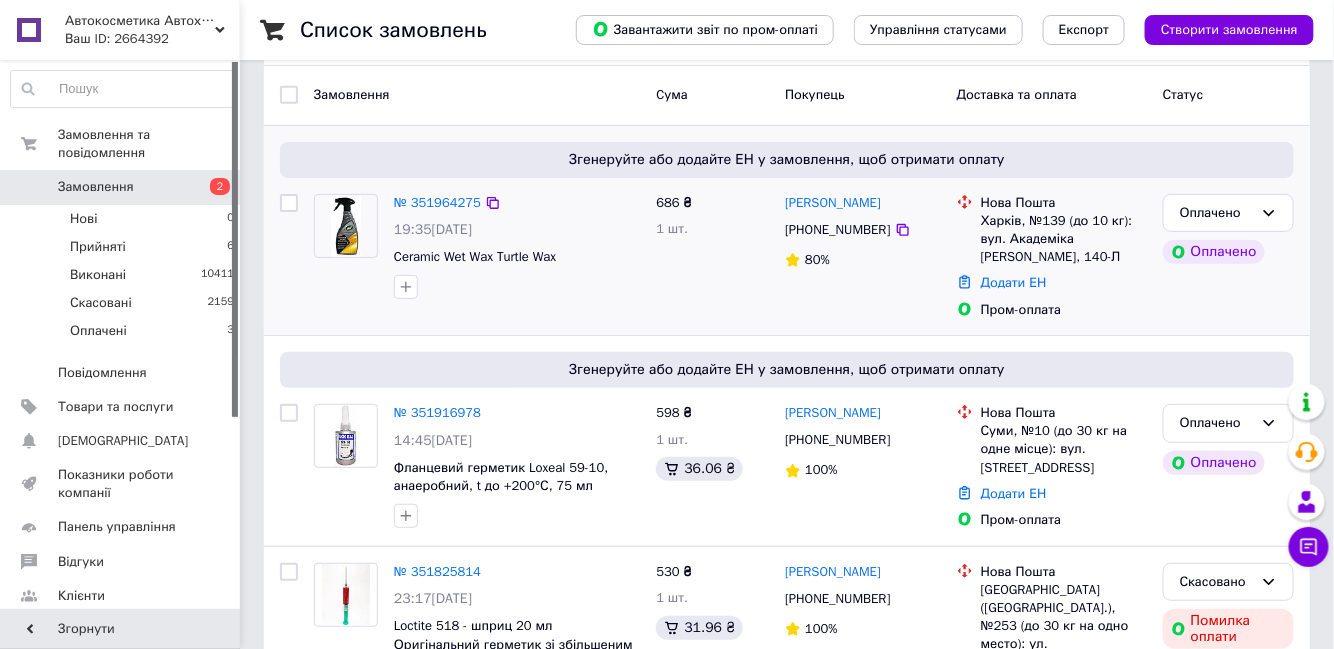 scroll, scrollTop: 90, scrollLeft: 0, axis: vertical 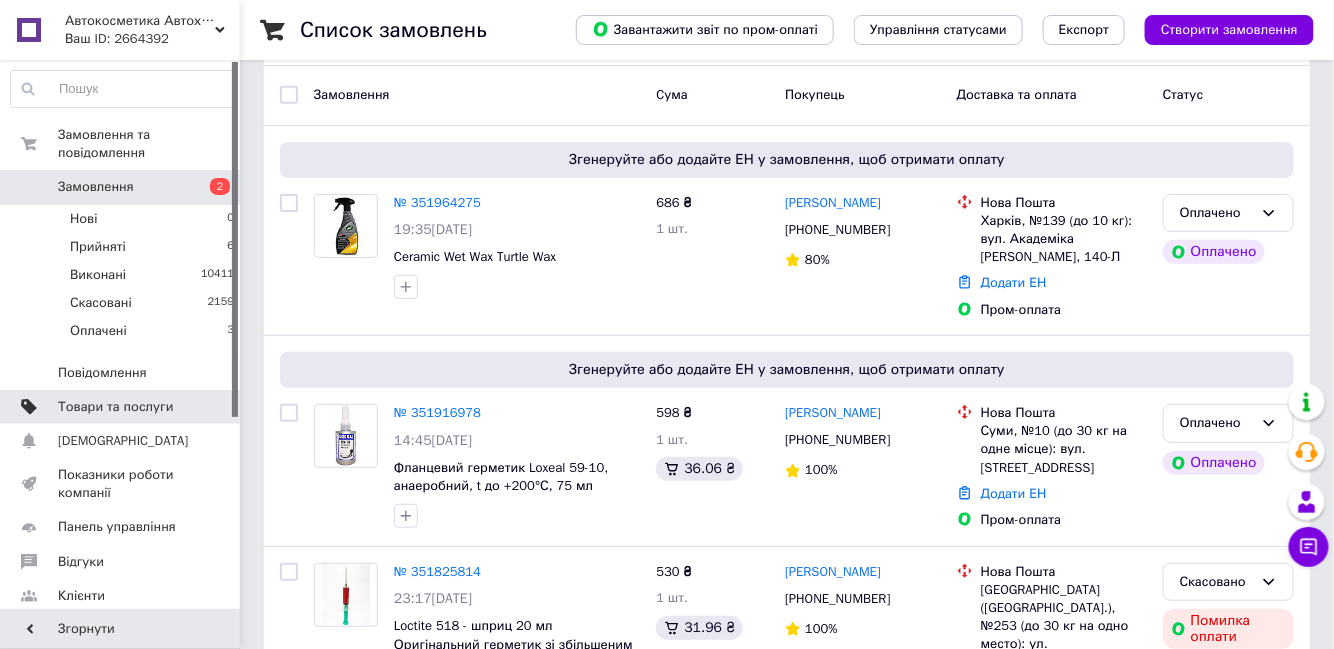 click on "Товари та послуги" at bounding box center [115, 407] 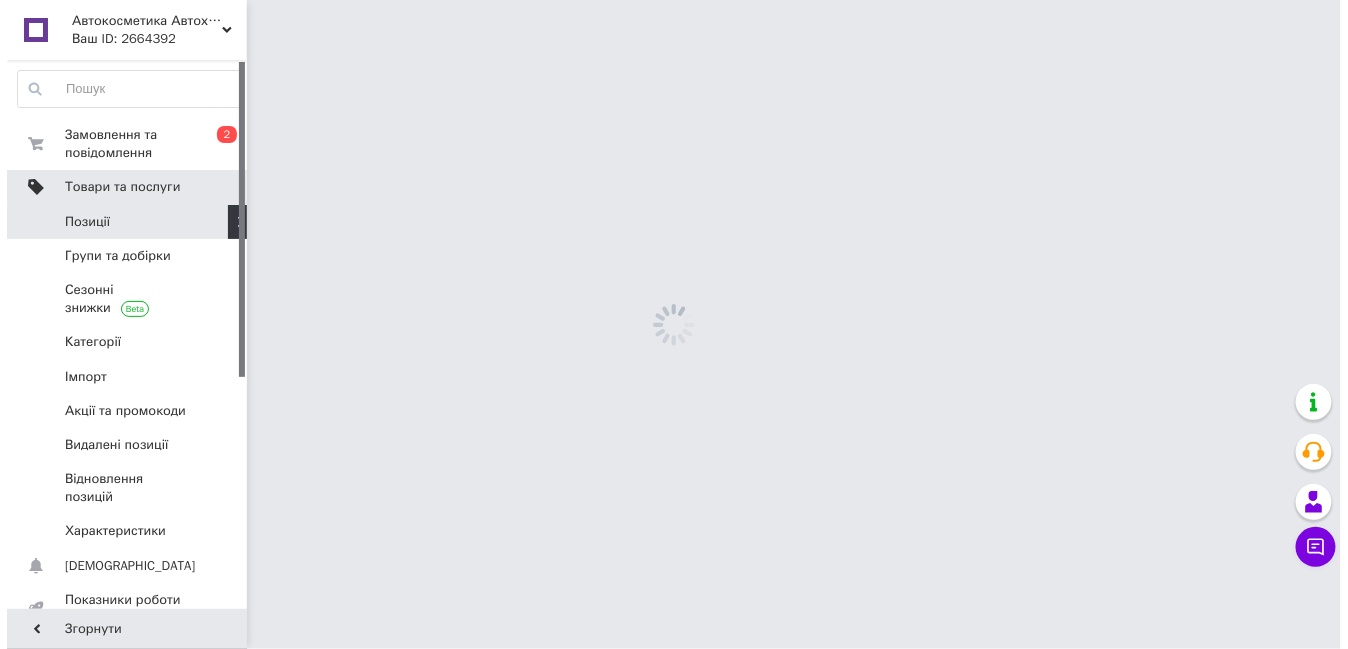 scroll, scrollTop: 0, scrollLeft: 0, axis: both 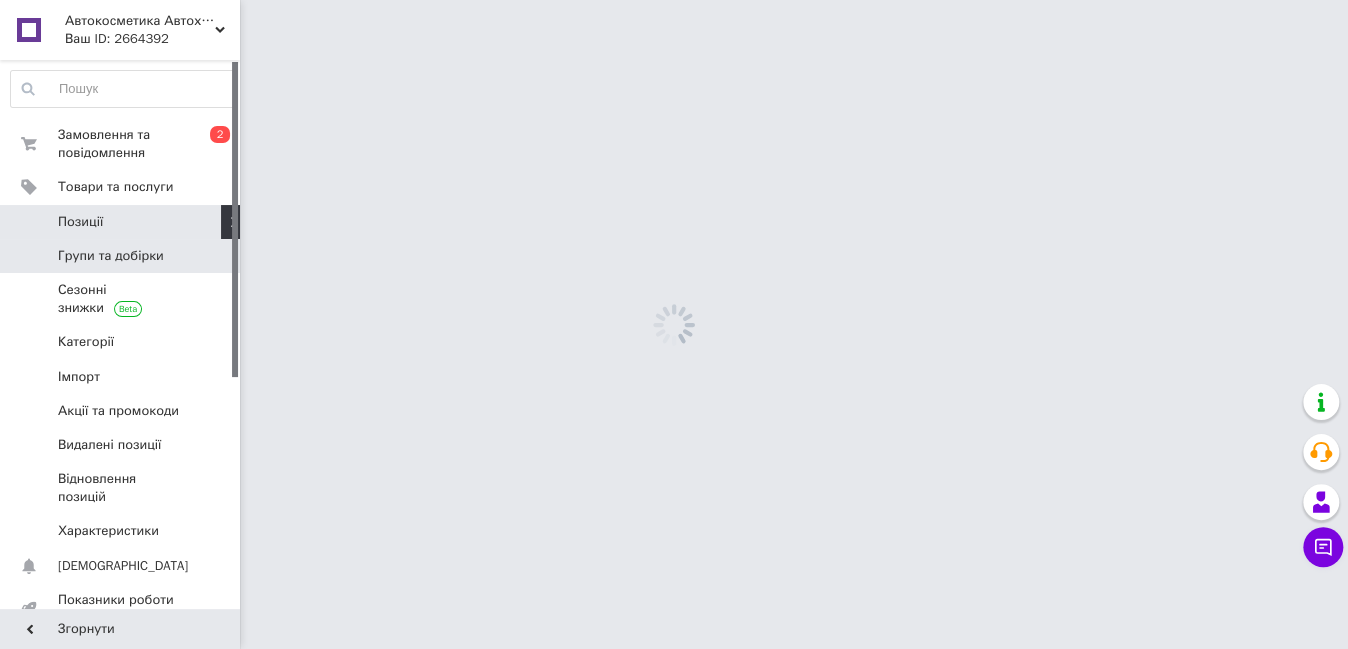 click on "Групи та добірки" at bounding box center [111, 256] 